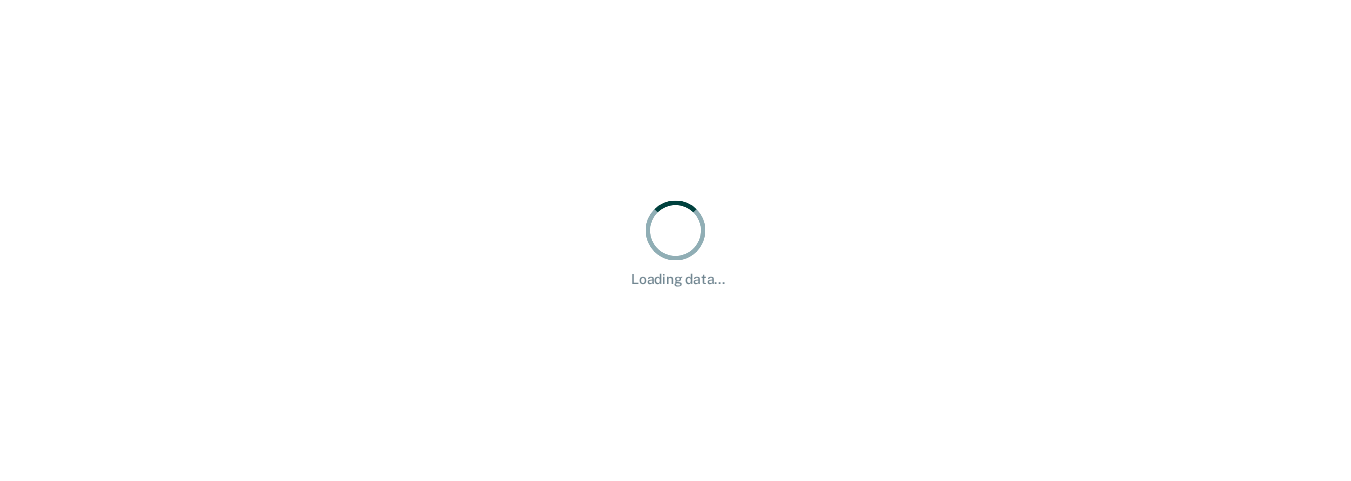 scroll, scrollTop: 0, scrollLeft: 0, axis: both 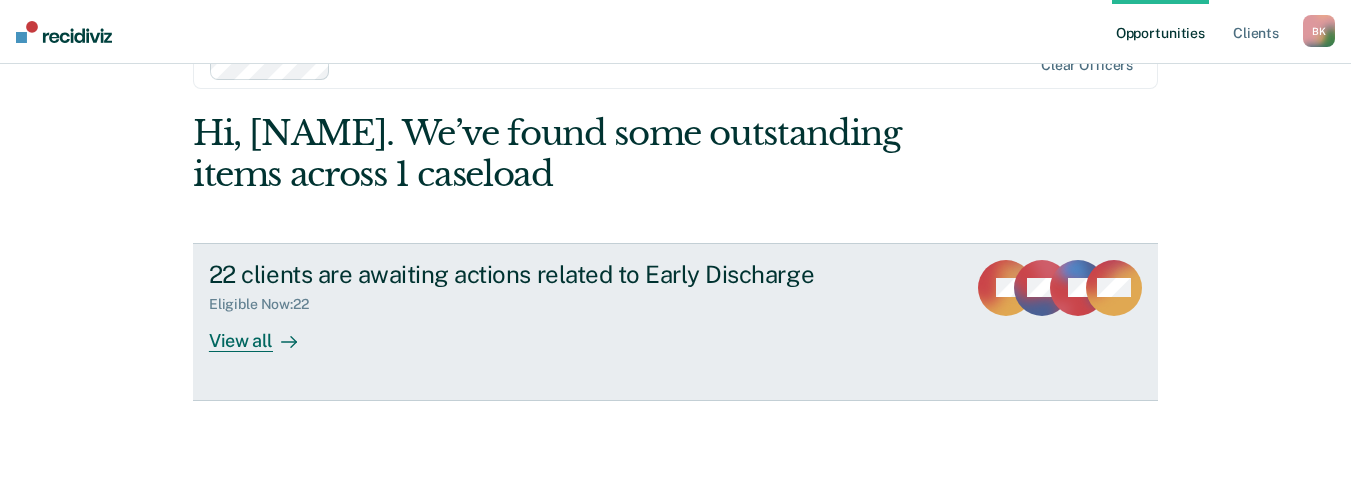 click on "View all" at bounding box center (265, 332) 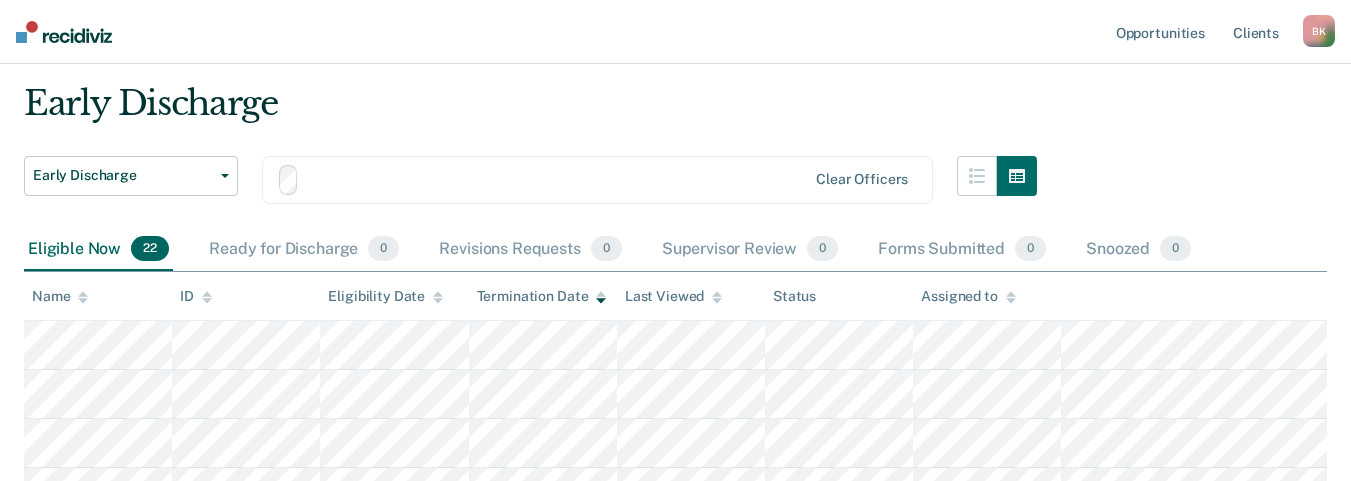 scroll, scrollTop: 0, scrollLeft: 0, axis: both 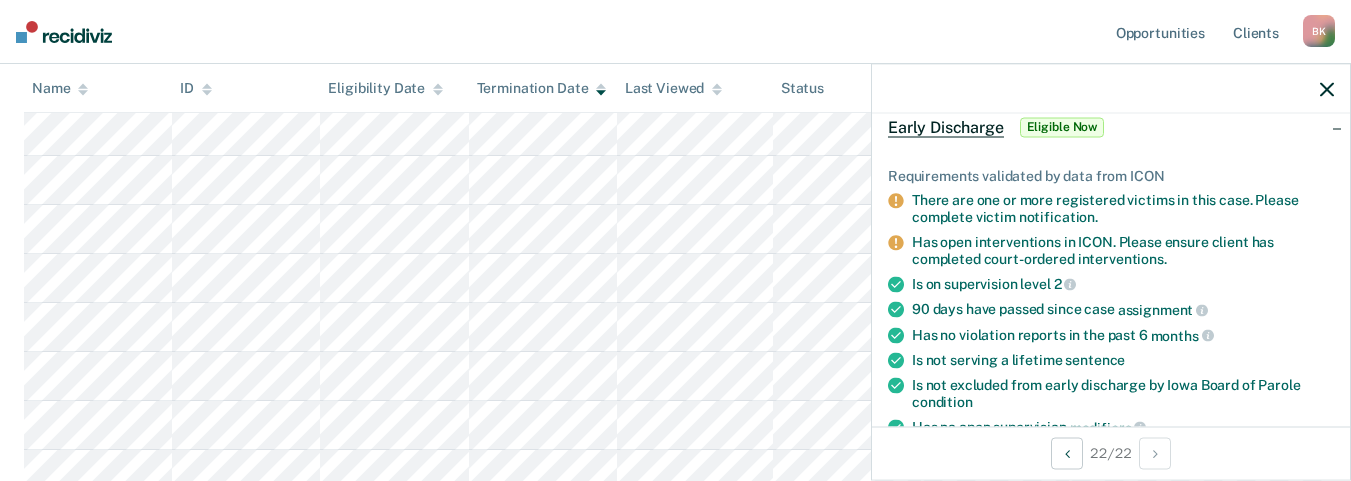 click at bounding box center [1327, 89] 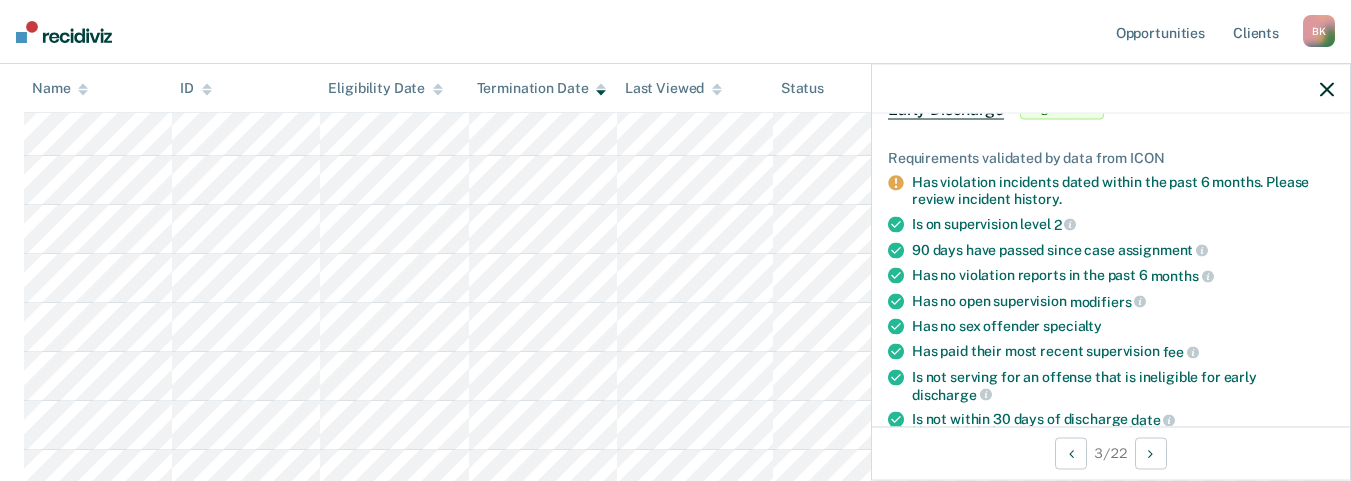 scroll, scrollTop: 160, scrollLeft: 0, axis: vertical 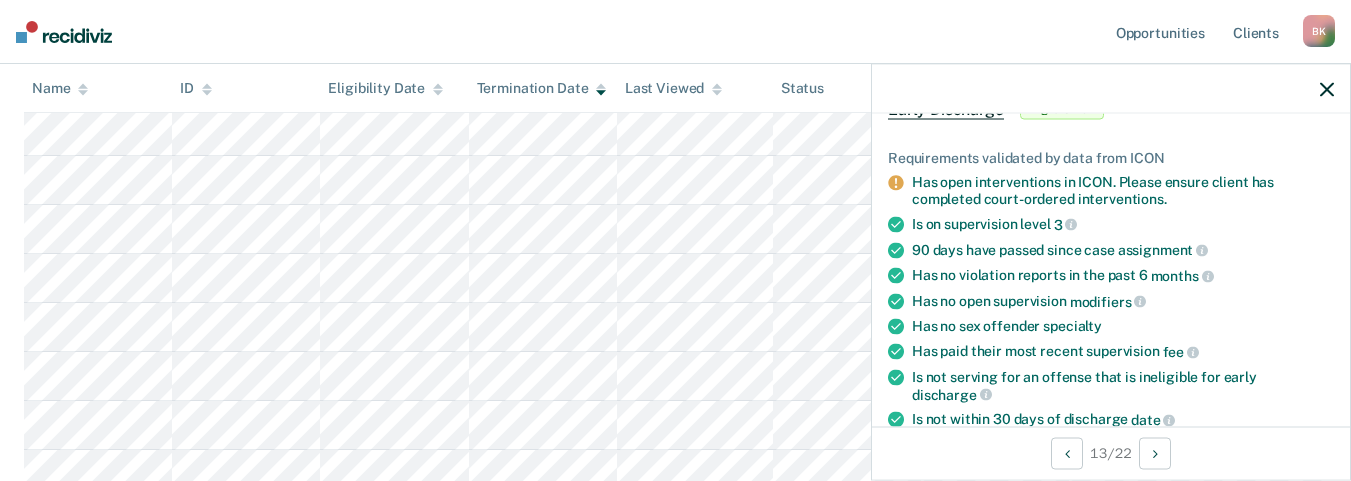click at bounding box center [1327, 89] 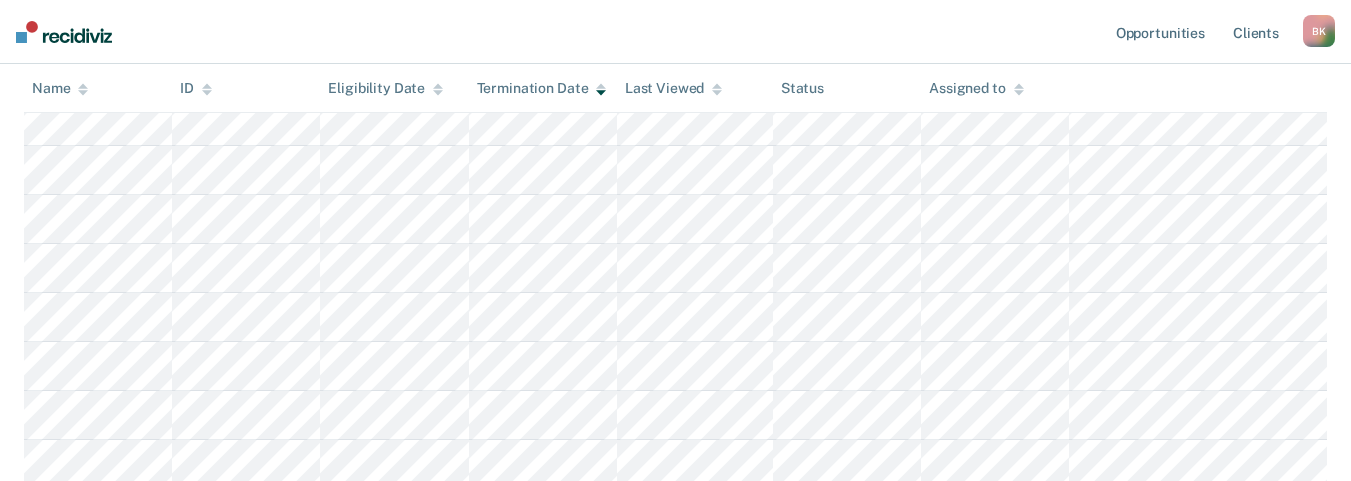scroll, scrollTop: 602, scrollLeft: 0, axis: vertical 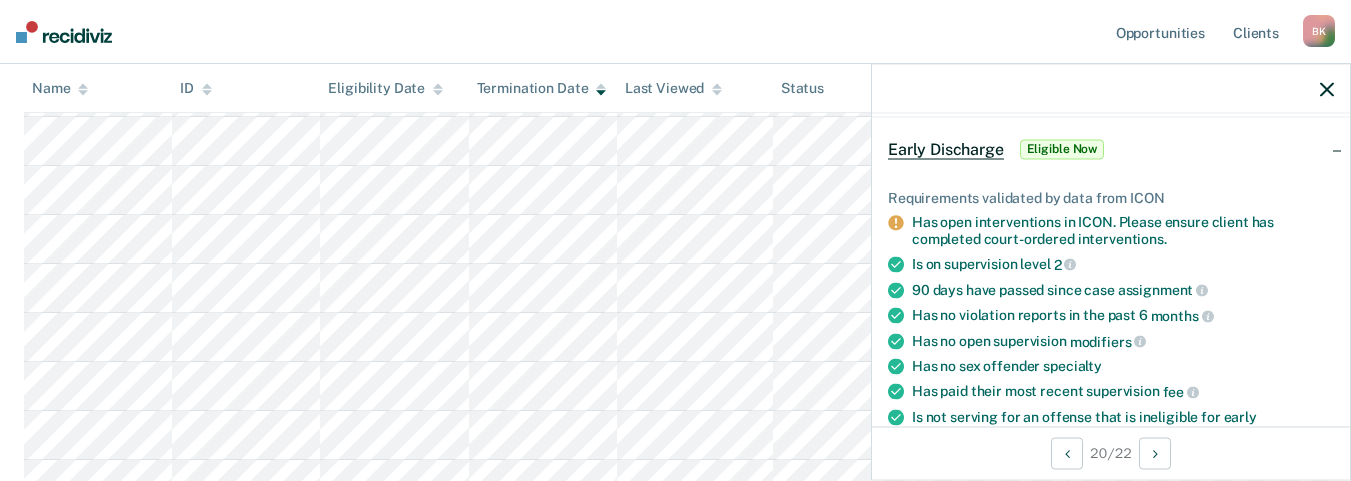 click at bounding box center (1327, 89) 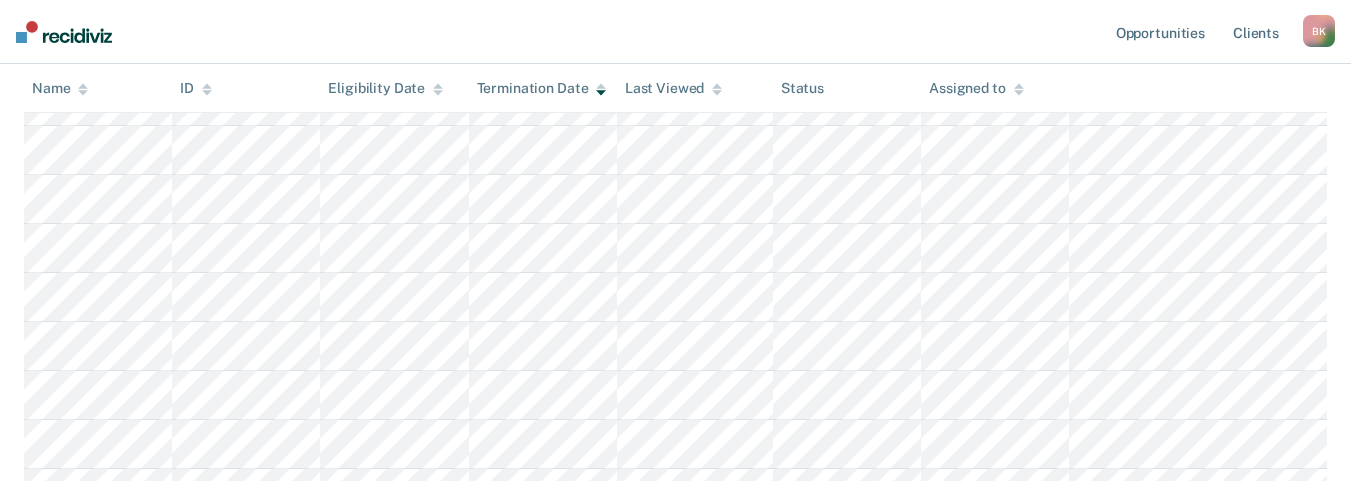 scroll, scrollTop: 682, scrollLeft: 0, axis: vertical 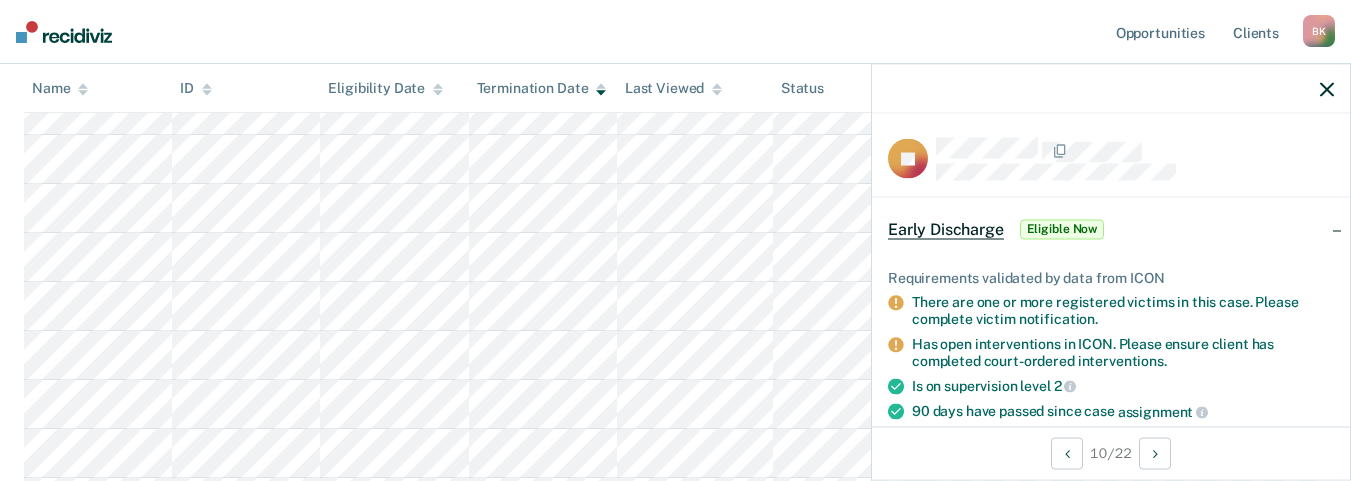 click at bounding box center [1327, 89] 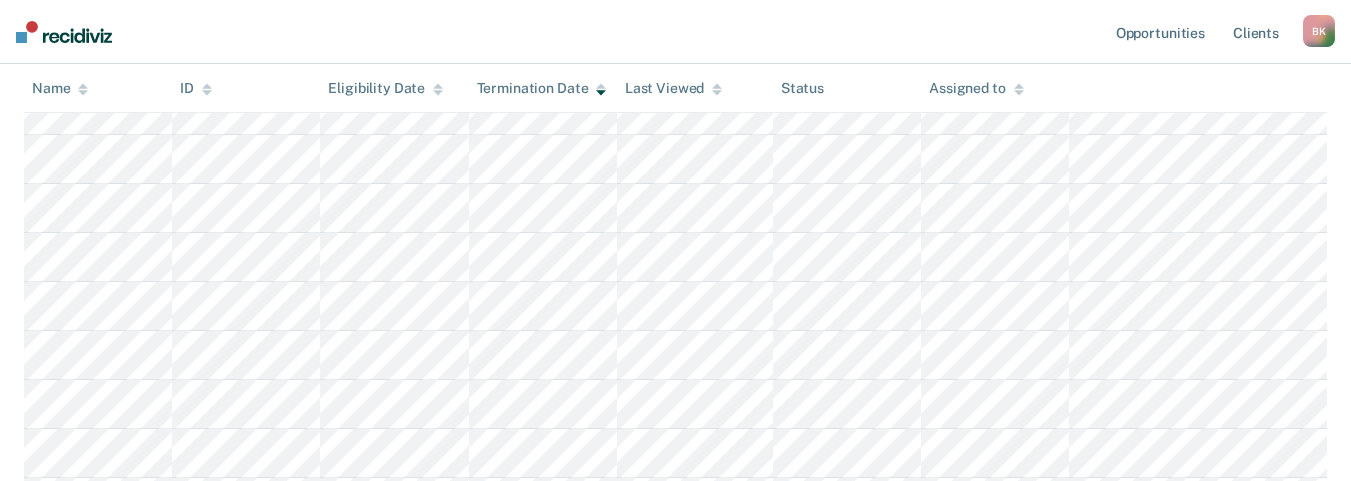 scroll, scrollTop: 722, scrollLeft: 0, axis: vertical 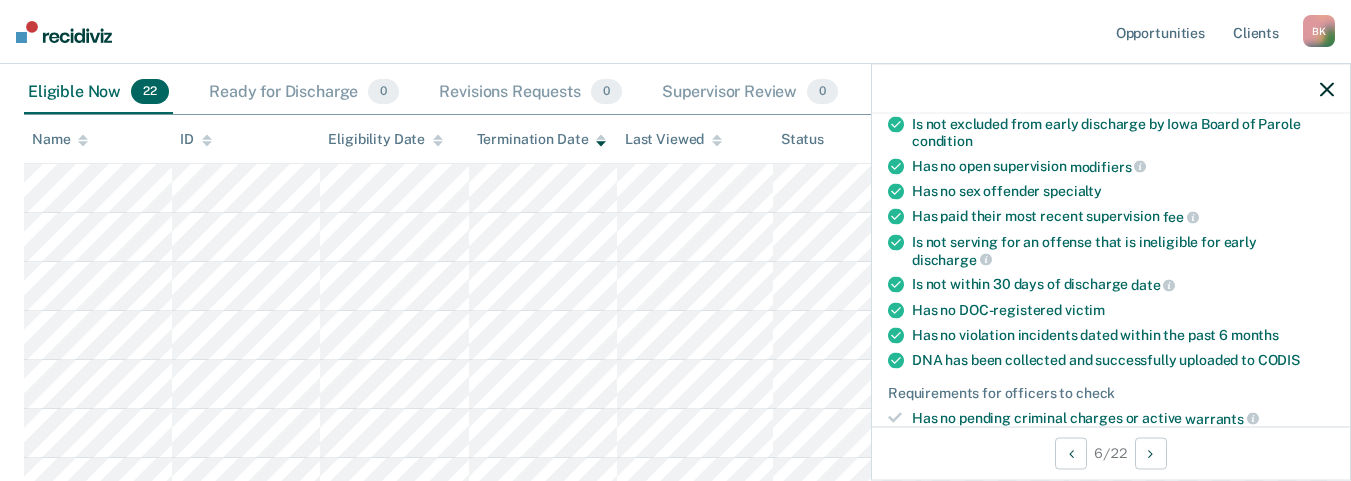 click at bounding box center (1111, 89) 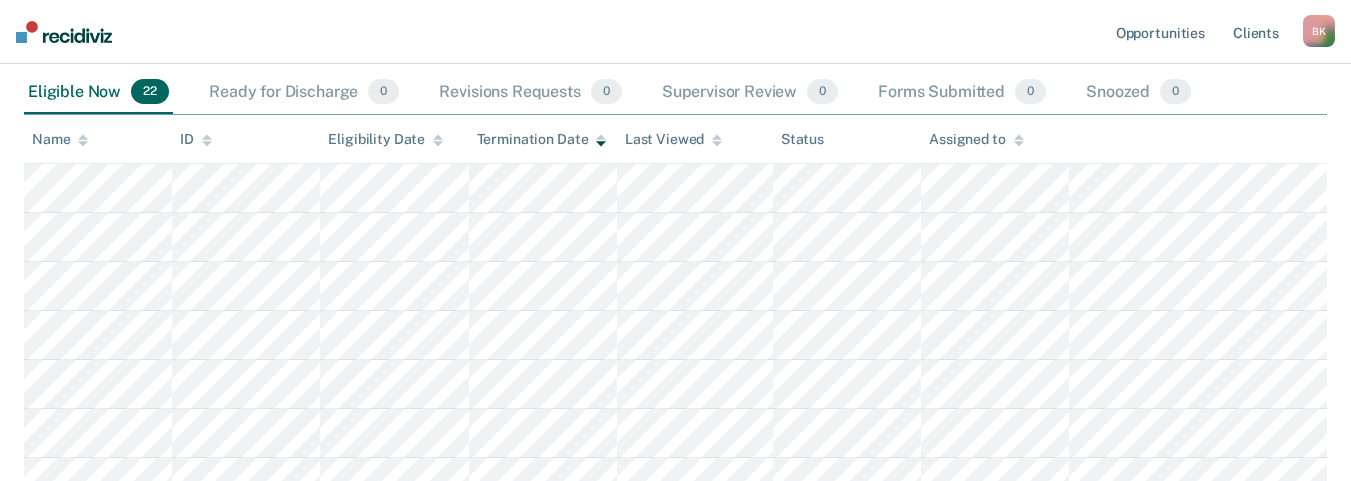 scroll, scrollTop: 252, scrollLeft: 0, axis: vertical 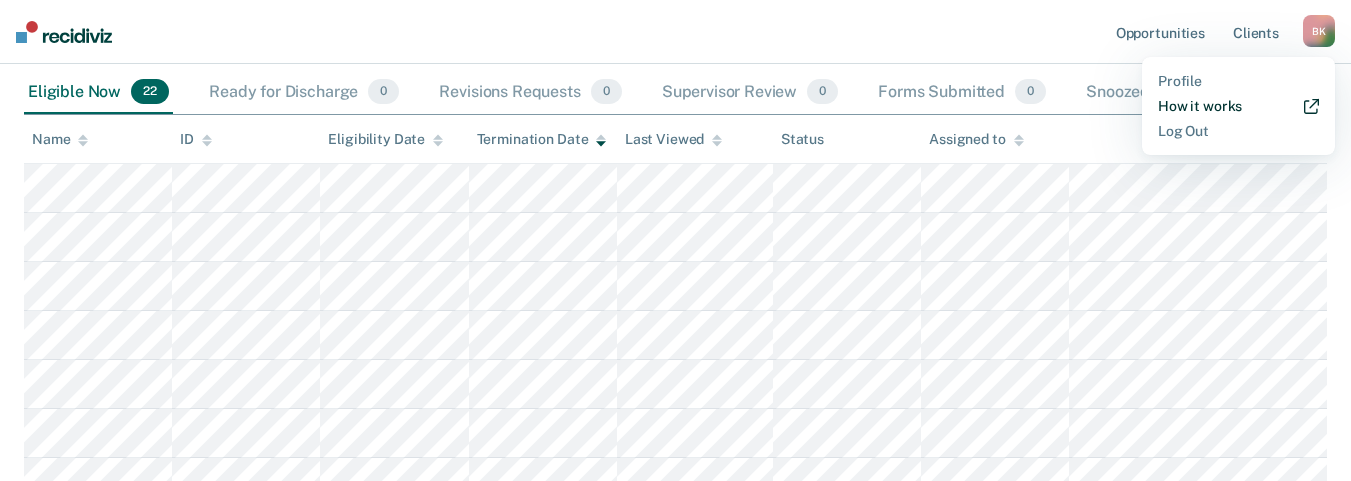 click on "How it works" at bounding box center [1238, 106] 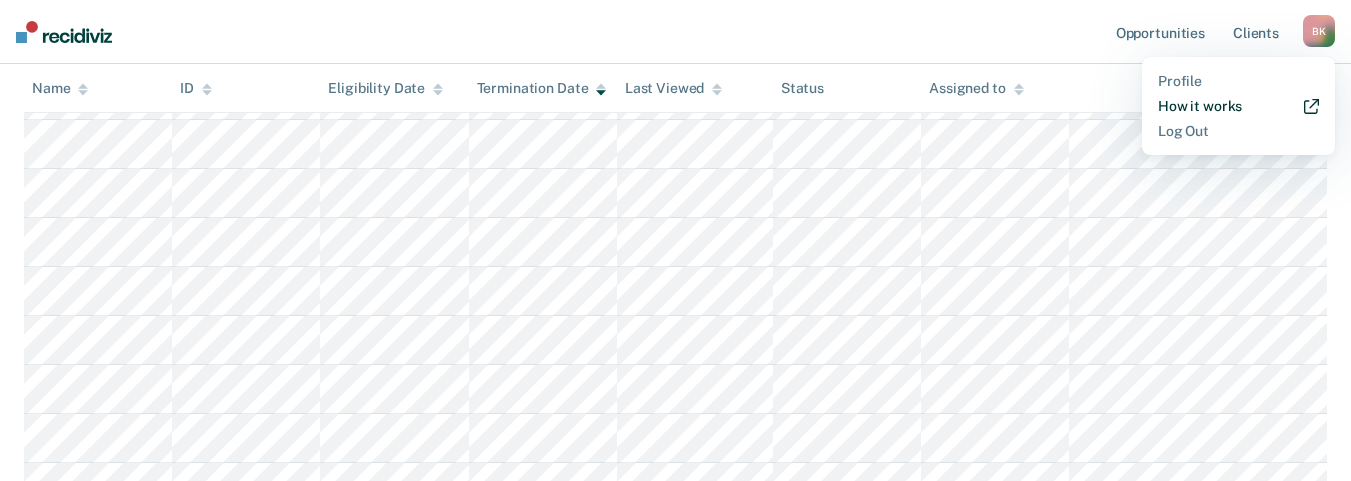 scroll, scrollTop: 873, scrollLeft: 0, axis: vertical 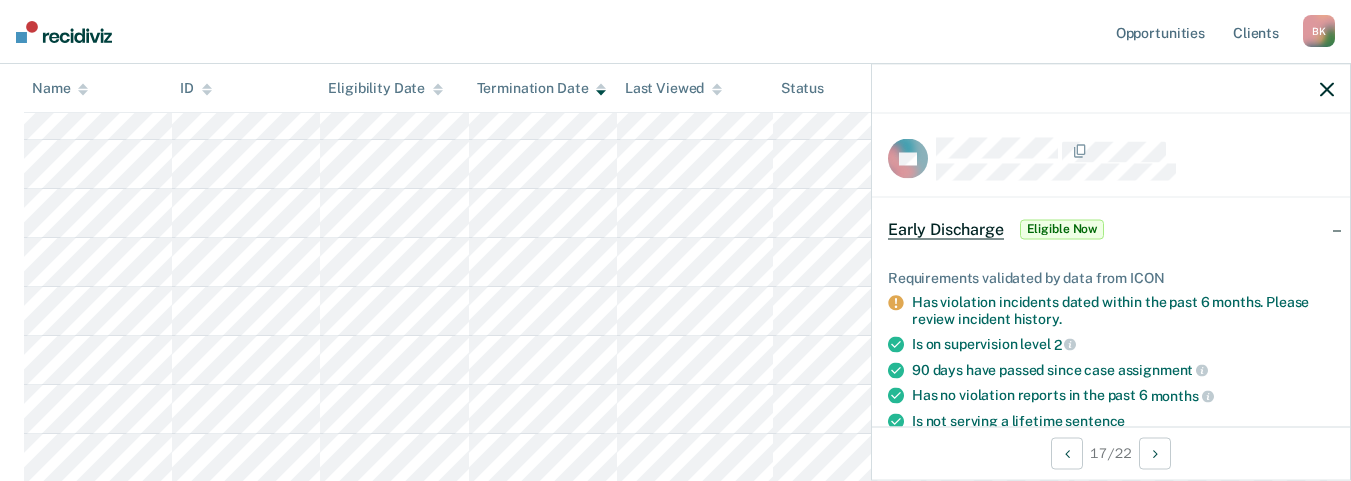 click at bounding box center [1327, 89] 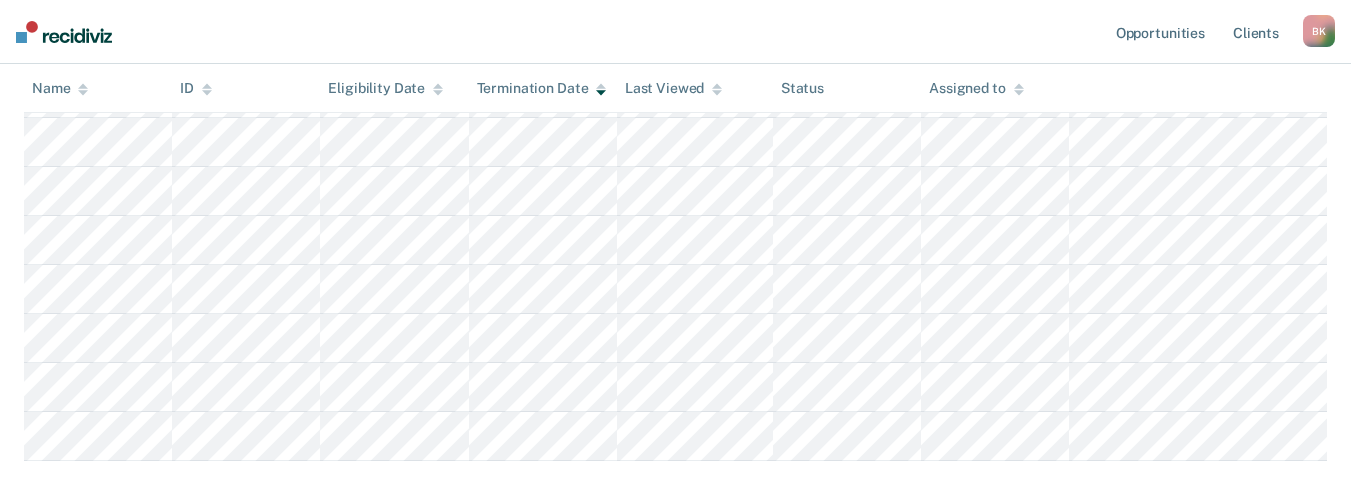 scroll, scrollTop: 1033, scrollLeft: 0, axis: vertical 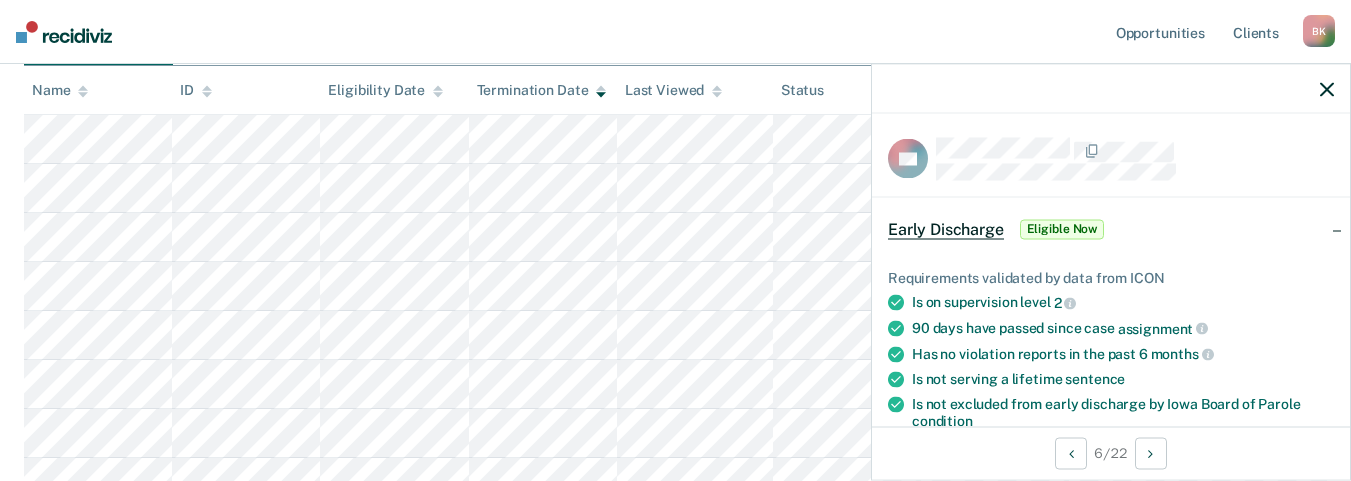 click at bounding box center (1327, 89) 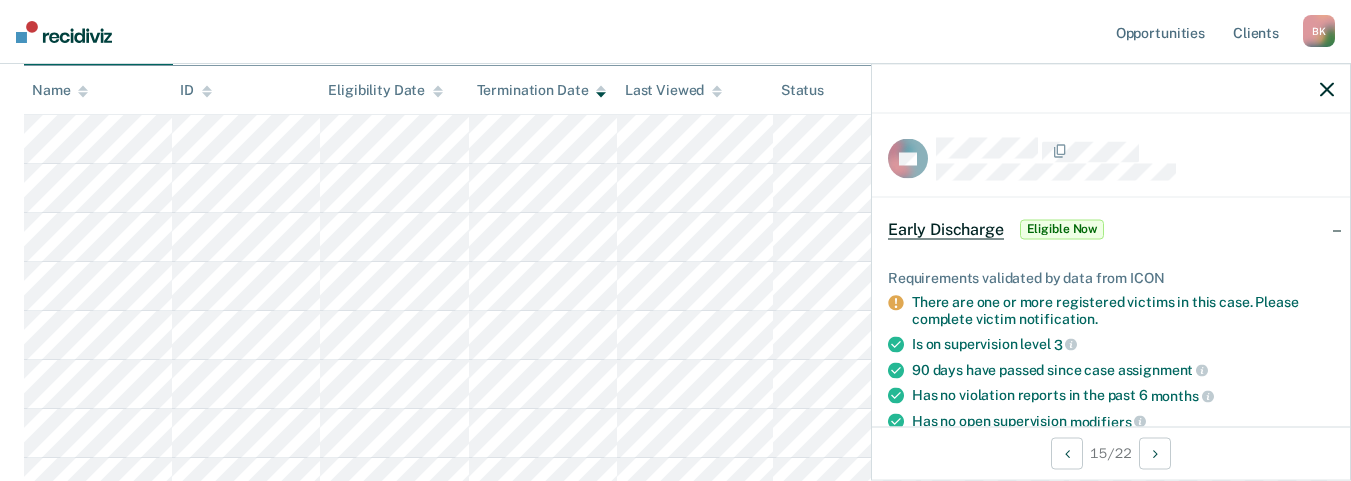 click at bounding box center [1327, 89] 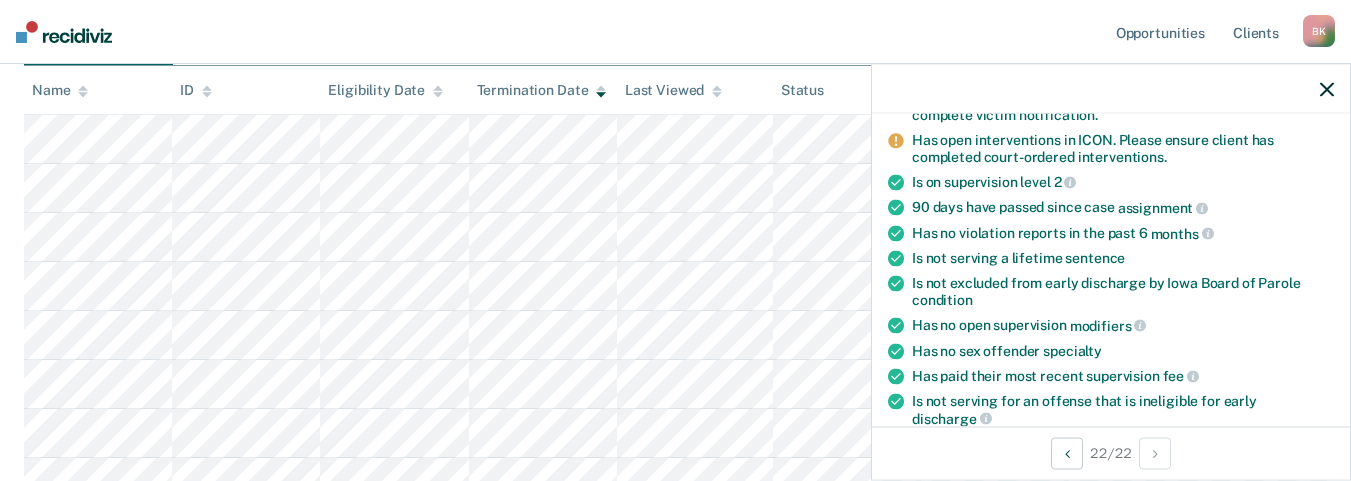 scroll, scrollTop: 225, scrollLeft: 0, axis: vertical 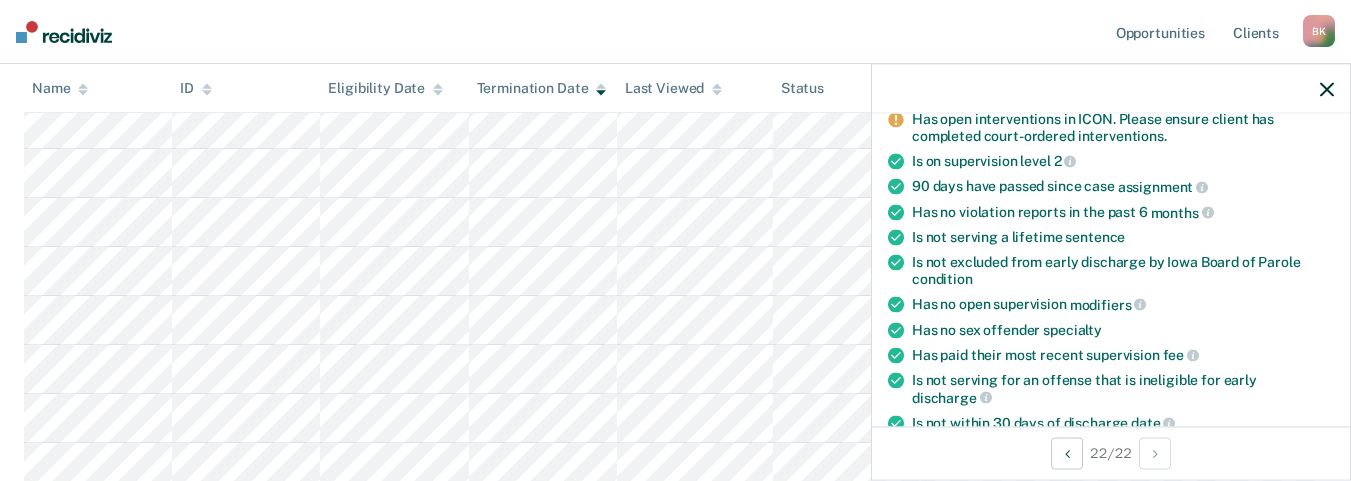 click at bounding box center (1327, 89) 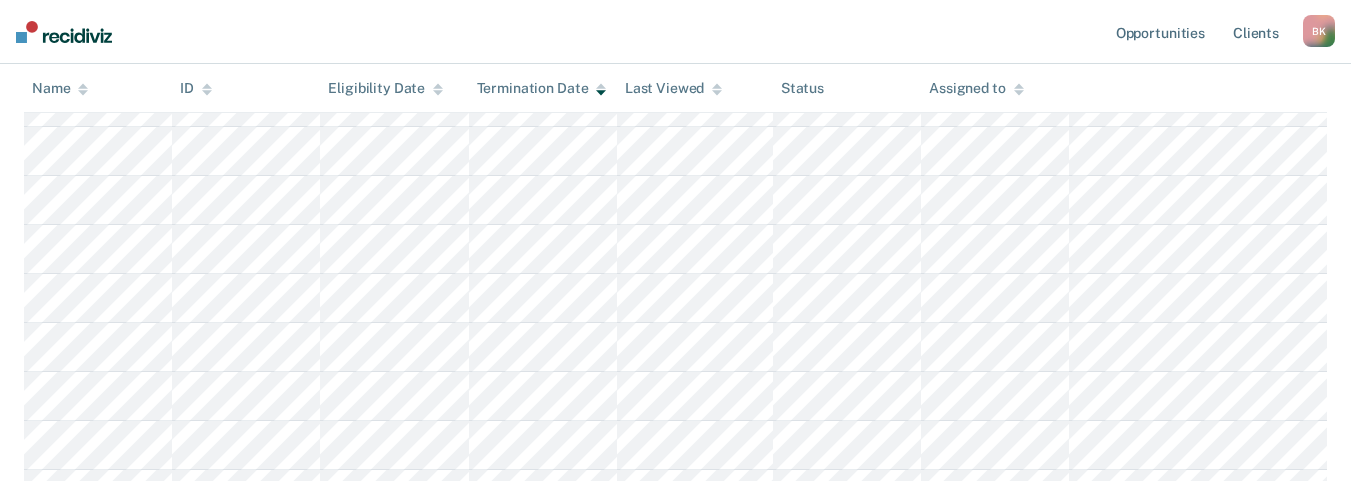 scroll, scrollTop: 583, scrollLeft: 0, axis: vertical 